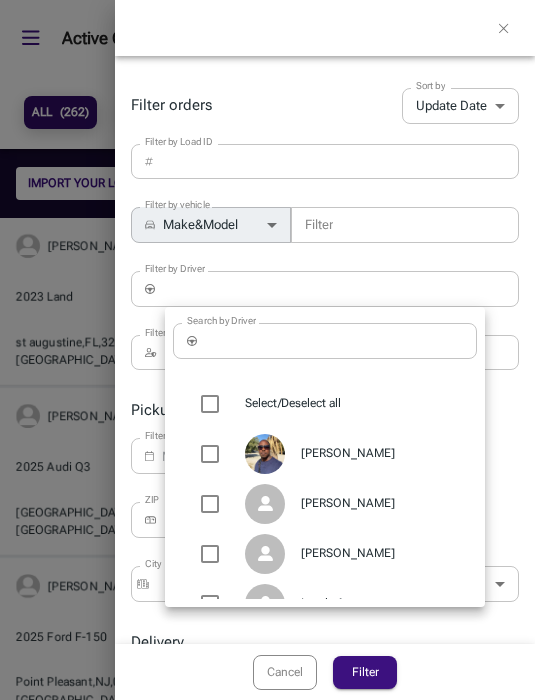 scroll, scrollTop: 0, scrollLeft: 0, axis: both 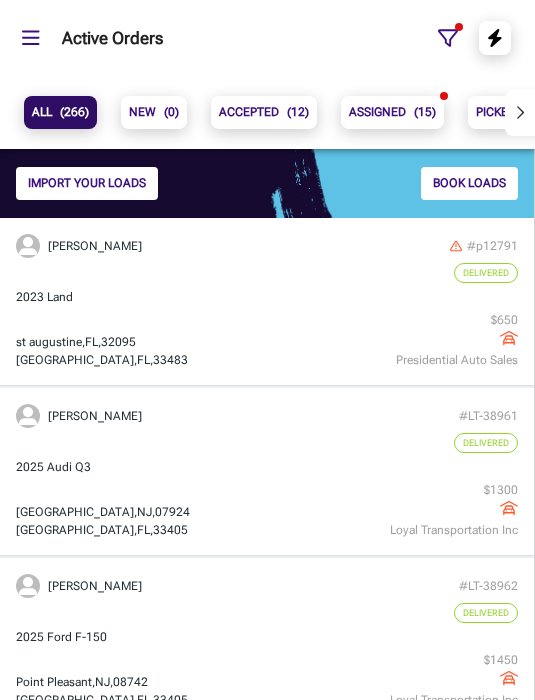 click 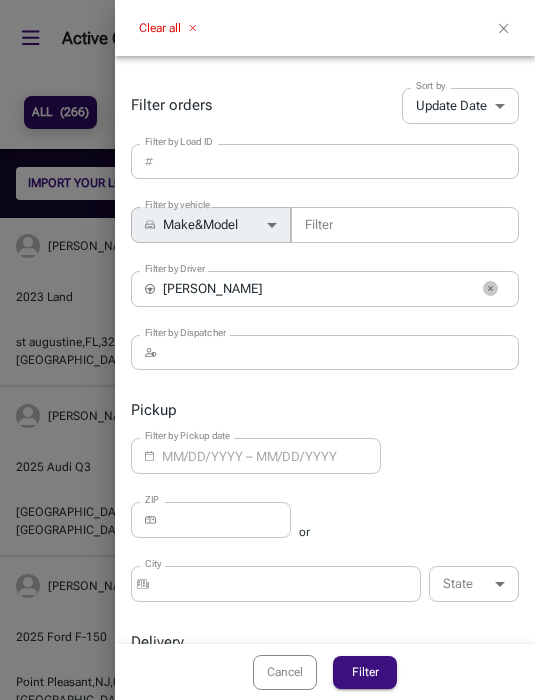 click 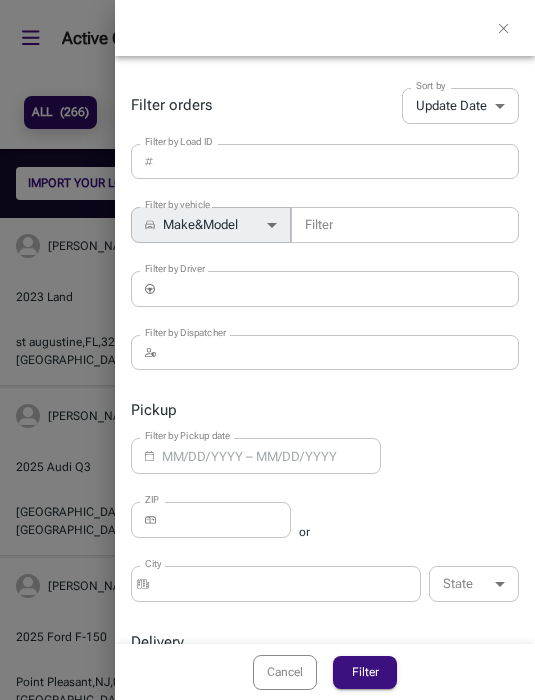 click on "Filter by Driver" at bounding box center (341, 289) 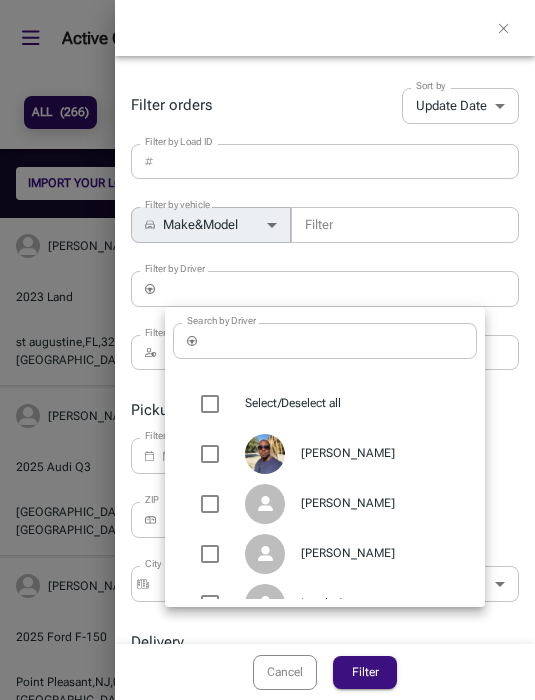 click on "[PERSON_NAME]" at bounding box center [325, 504] 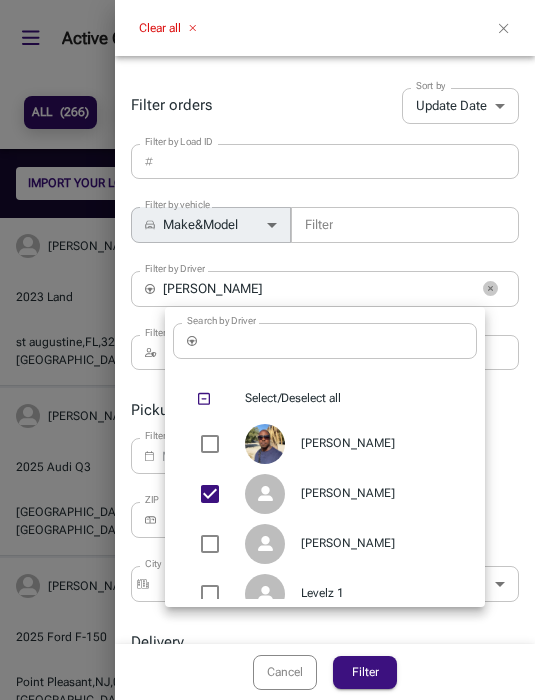 click at bounding box center (267, 350) 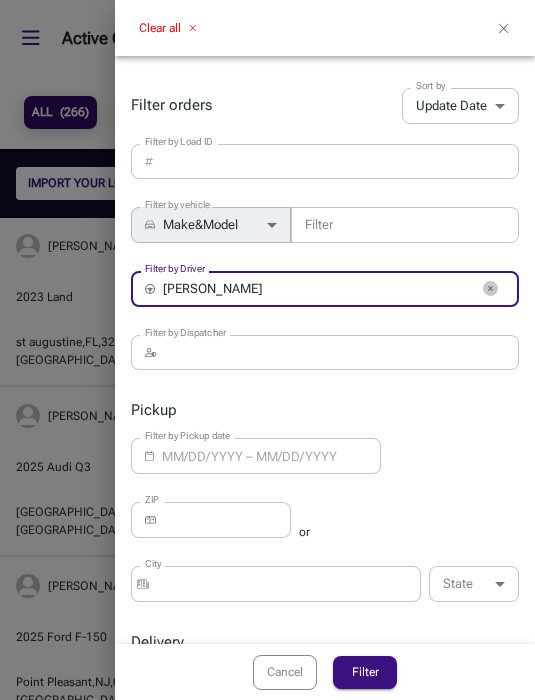 click on "Filter" at bounding box center (365, 672) 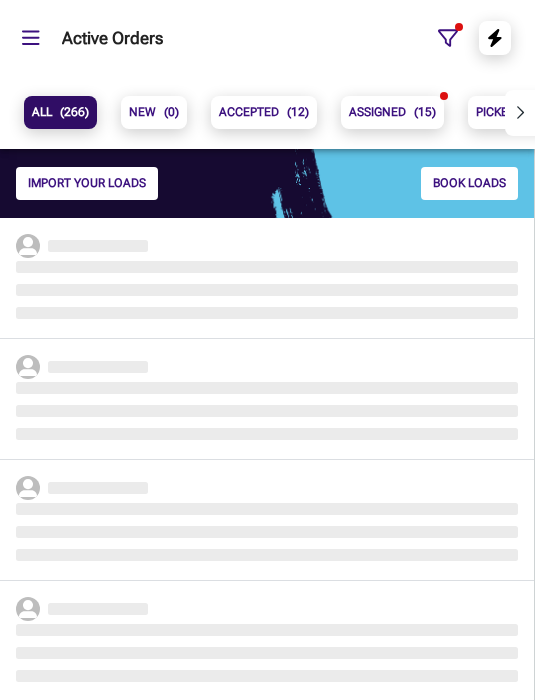 scroll, scrollTop: 9, scrollLeft: 9, axis: both 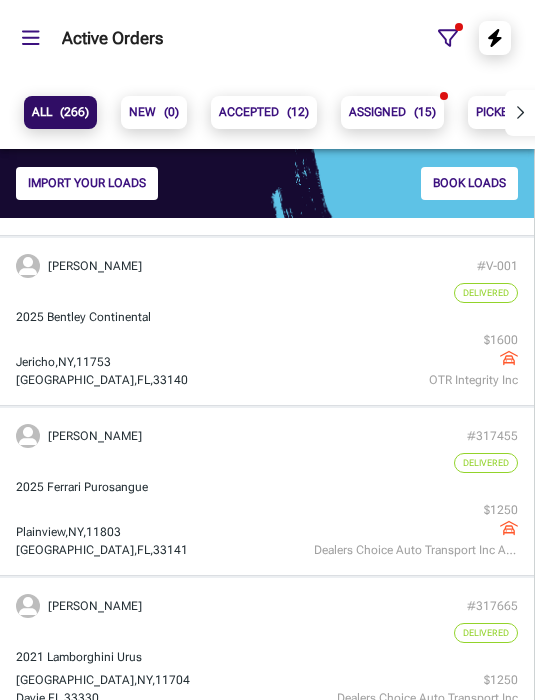 click on "[GEOGRAPHIC_DATA] $ 1250 Dealers Choice Auto Transport Inc Auto" at bounding box center (267, 530) 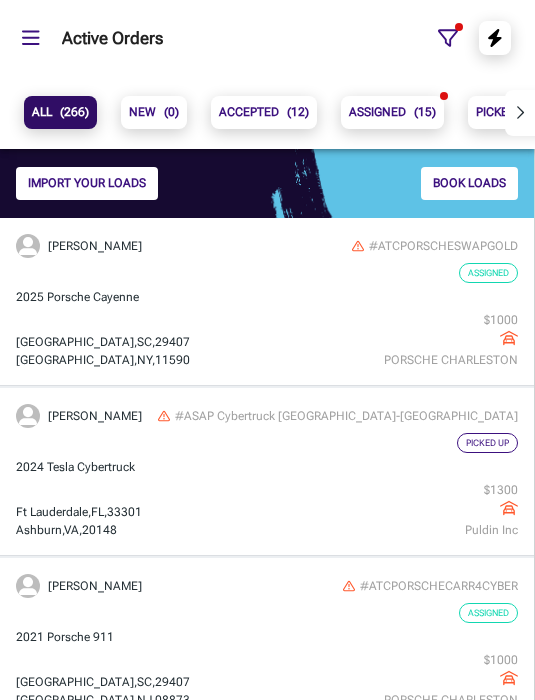 scroll, scrollTop: 9, scrollLeft: 9, axis: both 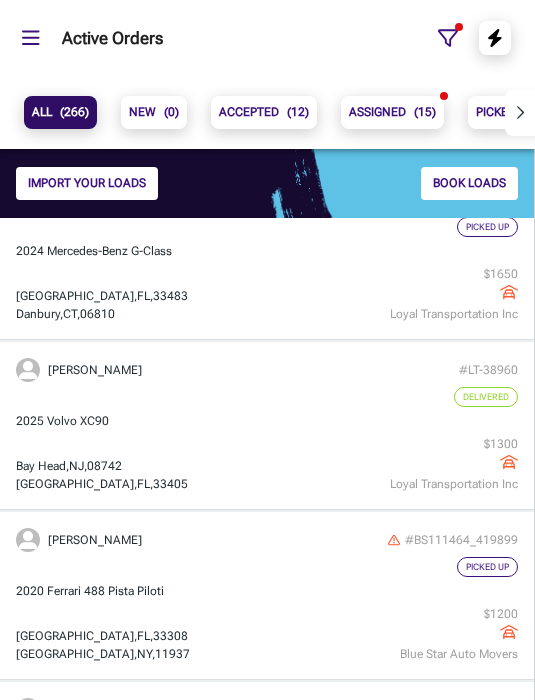 click on "[PERSON_NAME] #LT-38960 Delivered 2025   Volvo [GEOGRAPHIC_DATA] $ 1300 Loyal Transportation Inc" at bounding box center (267, 426) 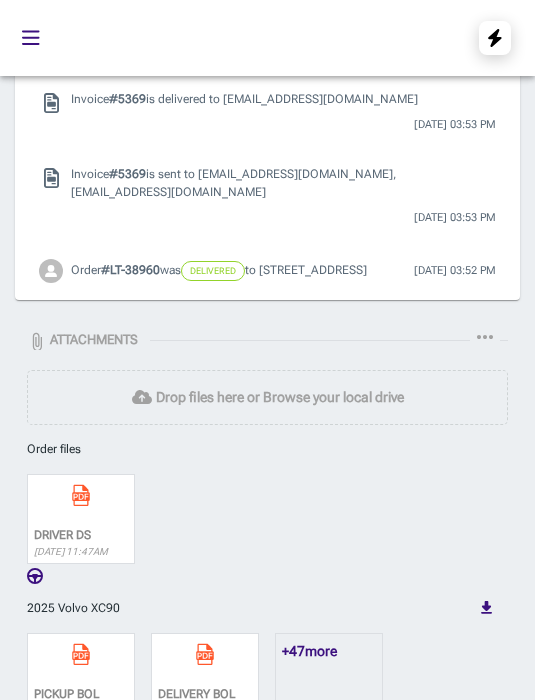 scroll, scrollTop: 3030, scrollLeft: 0, axis: vertical 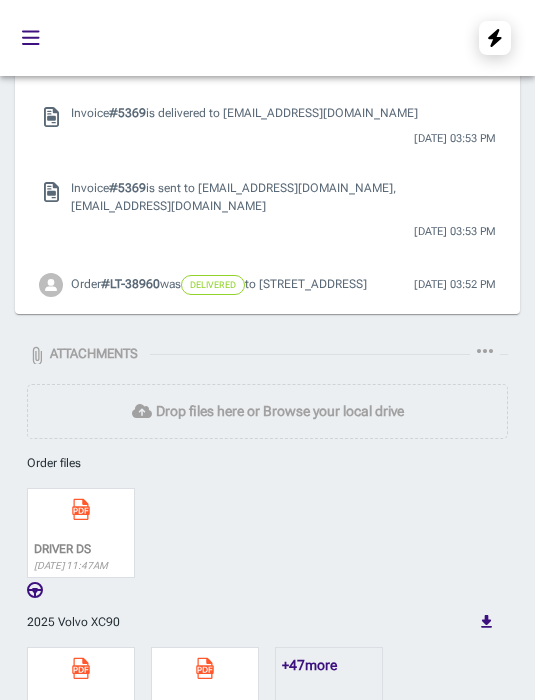 click on "Invoice  # 5369  is   sent to   [EMAIL_ADDRESS][DOMAIN_NAME], [EMAIL_ADDRESS][DOMAIN_NAME]" at bounding box center [233, 196] 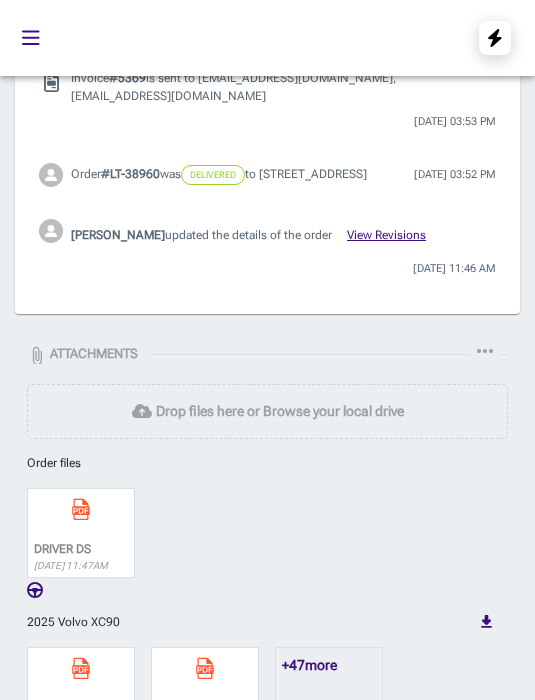 scroll, scrollTop: 108, scrollLeft: 0, axis: vertical 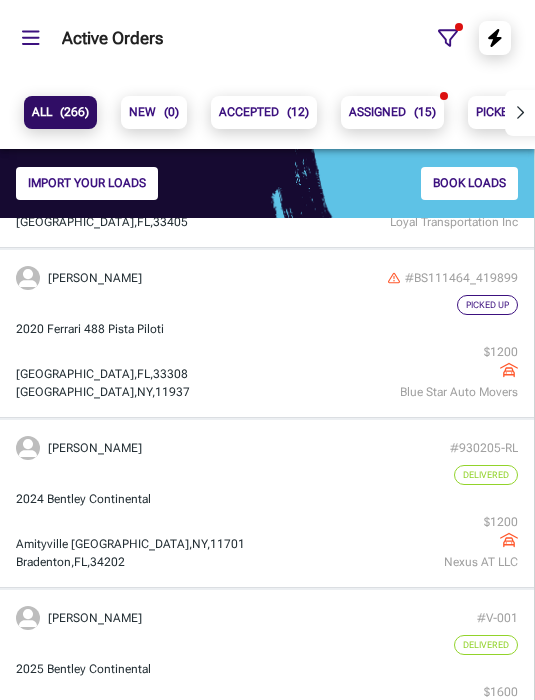 click on "Delivered" at bounding box center [267, 475] 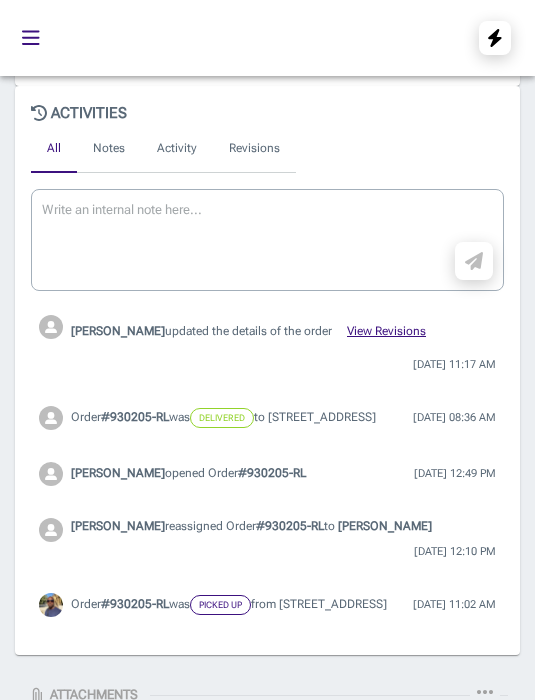 scroll, scrollTop: 2412, scrollLeft: 0, axis: vertical 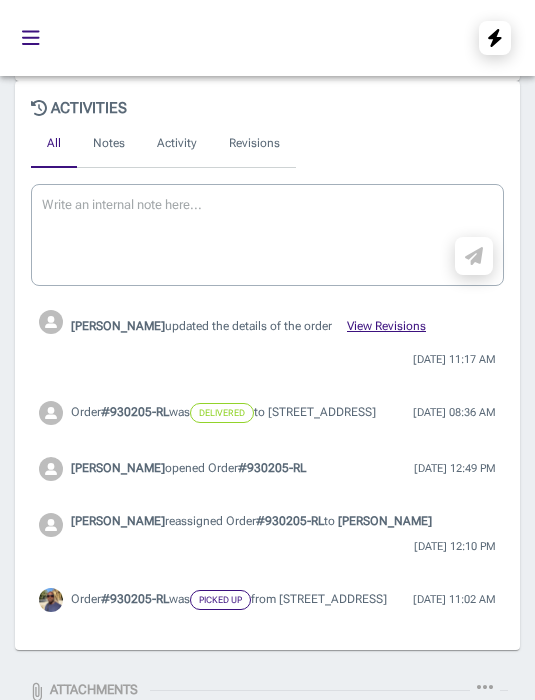 click on "[PERSON_NAME]  reassigned Order  # 930205-RL  to   [PERSON_NAME]" at bounding box center (251, 521) 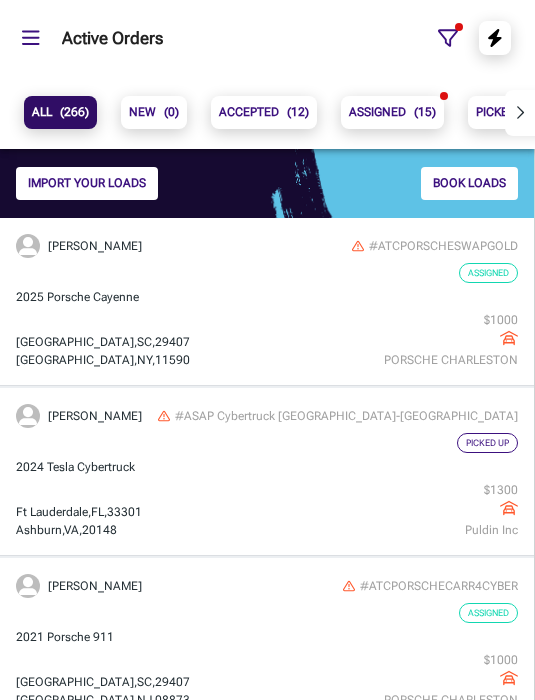 scroll, scrollTop: 9, scrollLeft: 9, axis: both 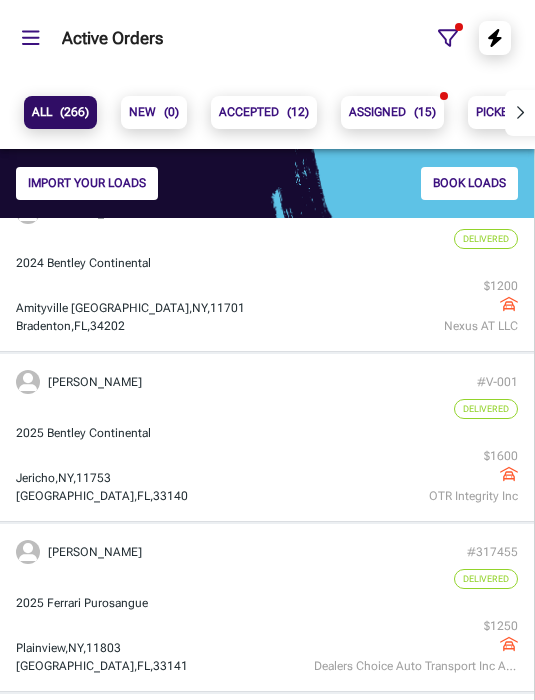 click on "[GEOGRAPHIC_DATA] $ 1600 OTR Integrity Inc" at bounding box center (267, 476) 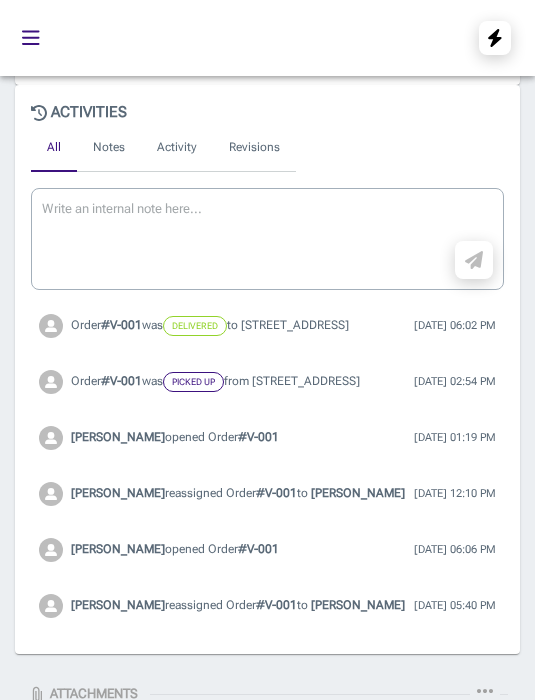 scroll, scrollTop: 2440, scrollLeft: 0, axis: vertical 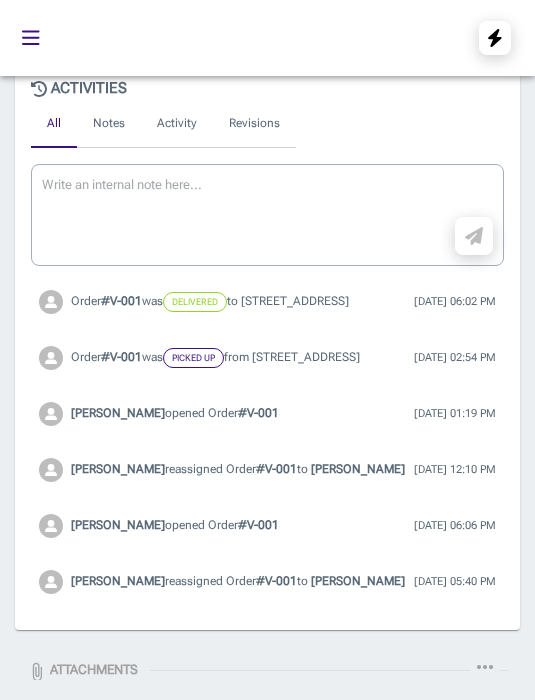 click on "[DATE] 02:54 PM" at bounding box center (432, 358) 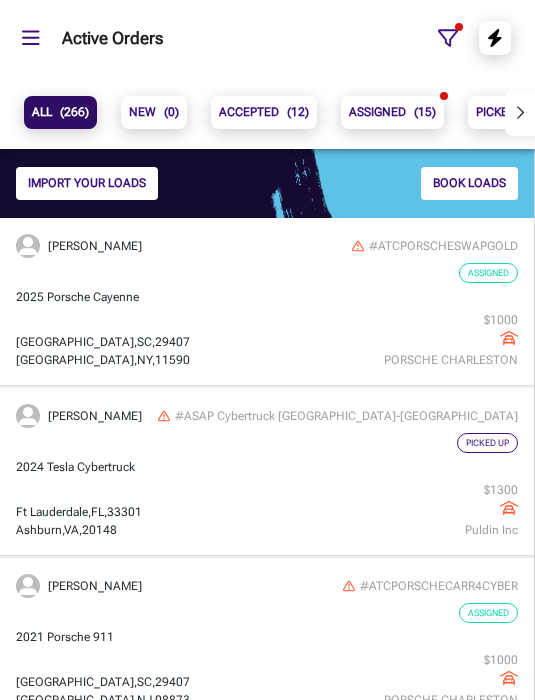 scroll, scrollTop: 9, scrollLeft: 9, axis: both 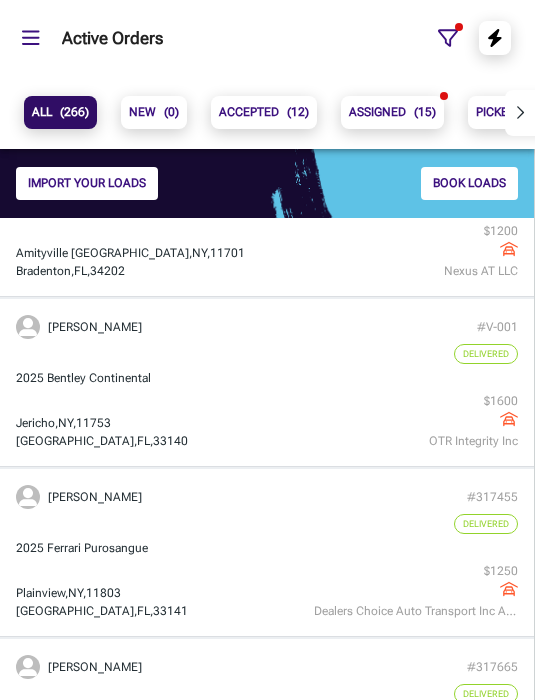 click on "2025   Ferrari Purosangue" at bounding box center [267, 548] 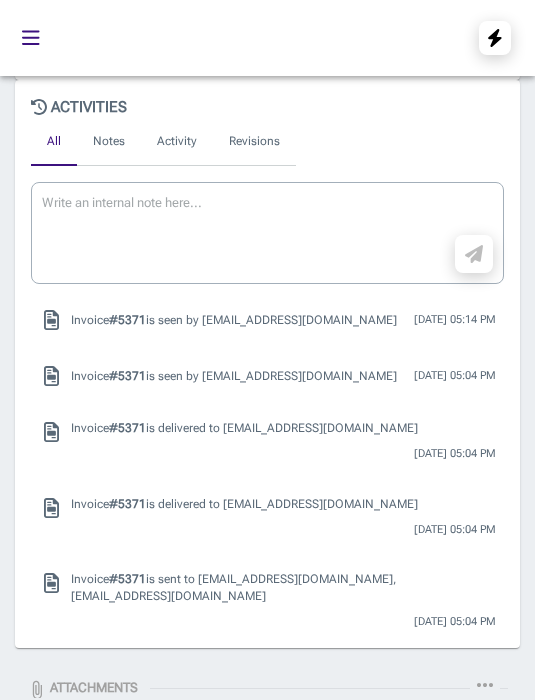 scroll, scrollTop: 2837, scrollLeft: 0, axis: vertical 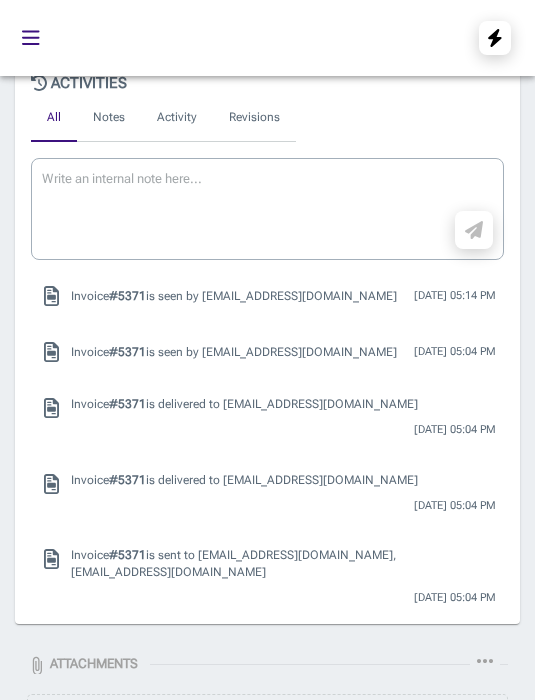 click on "[DATE] 05:04 PM" at bounding box center [283, 506] 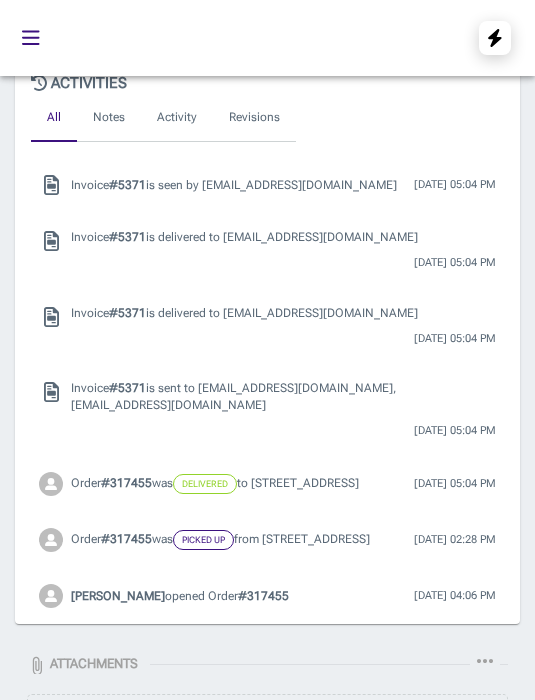 scroll, scrollTop: 164, scrollLeft: 0, axis: vertical 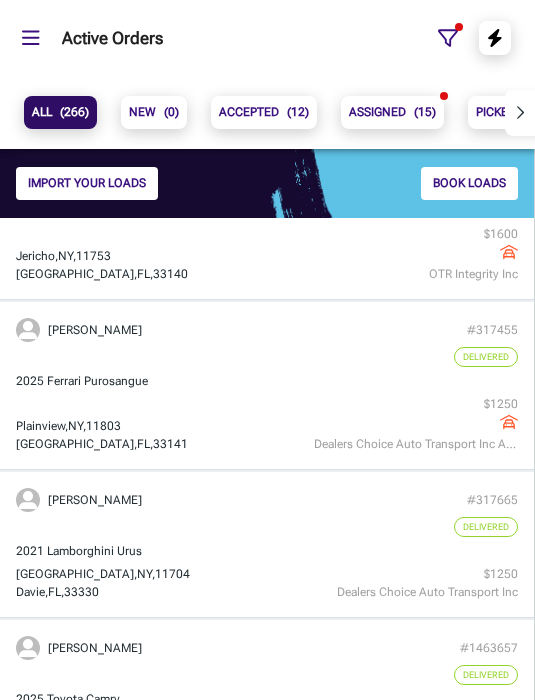 click on "2021   Lamborghini Urus" at bounding box center (267, 551) 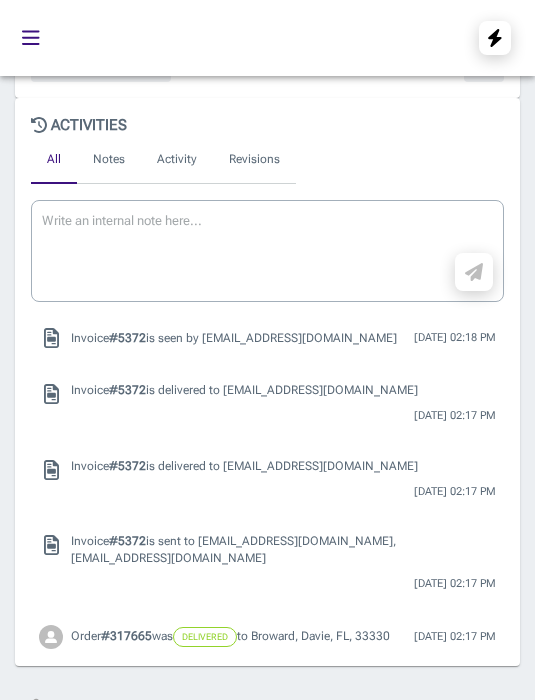 scroll, scrollTop: 2513, scrollLeft: 0, axis: vertical 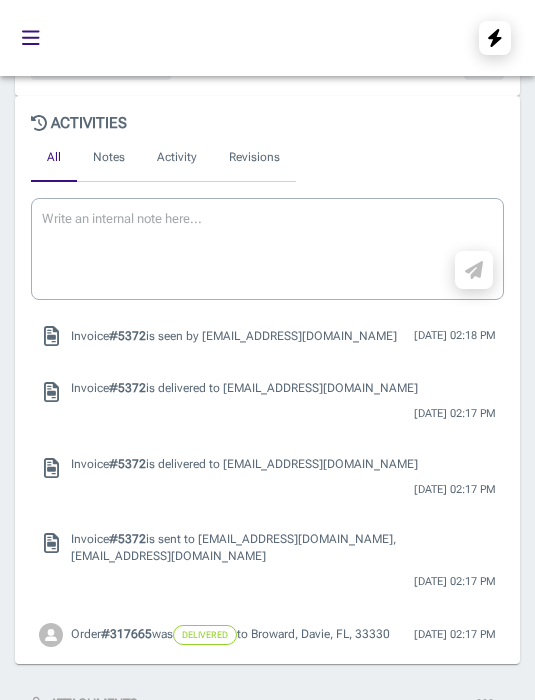 click on "Invoice  # 5372  is   delivered to   [EMAIL_ADDRESS][DOMAIN_NAME] [DATE] 02:17 PM" at bounding box center (283, 477) 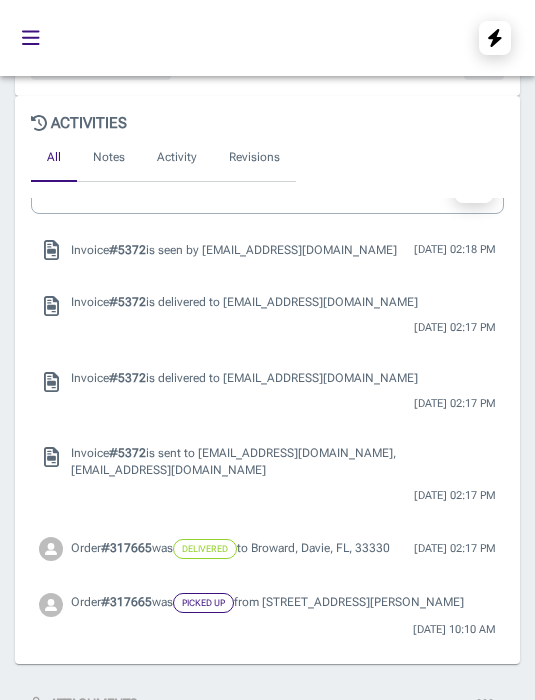 scroll, scrollTop: 78, scrollLeft: 0, axis: vertical 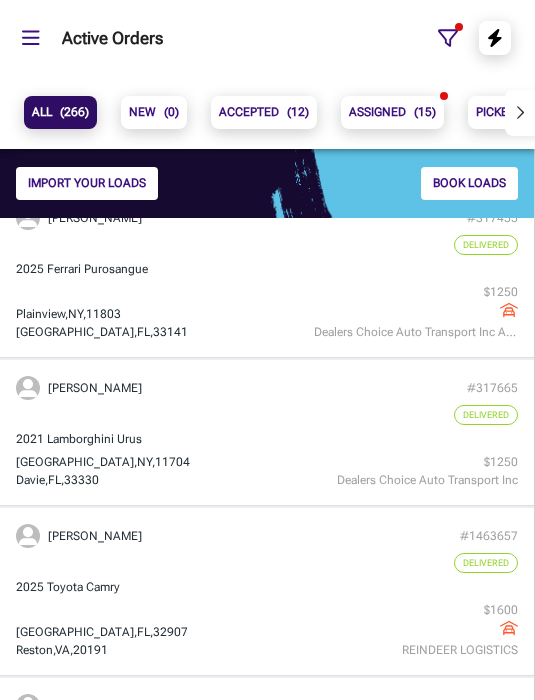 click on "2025   Toyota Camry" at bounding box center (267, 587) 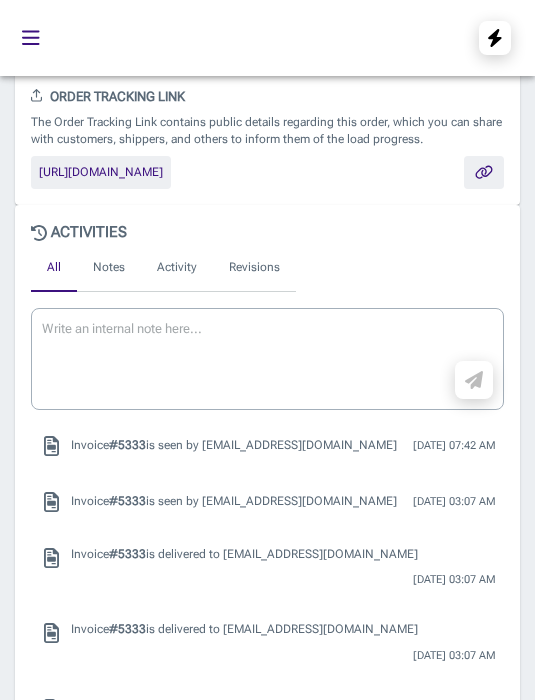 scroll, scrollTop: 2340, scrollLeft: 0, axis: vertical 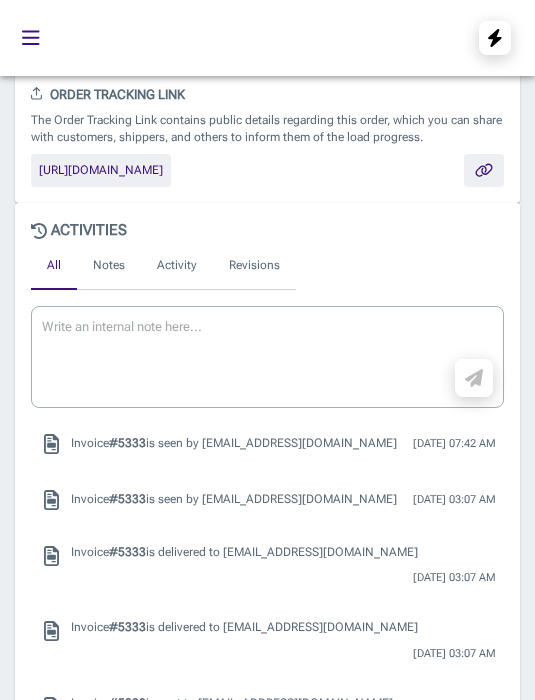 click on "Invoice  # 5333  is   seen by   [EMAIL_ADDRESS][DOMAIN_NAME]" at bounding box center [234, 499] 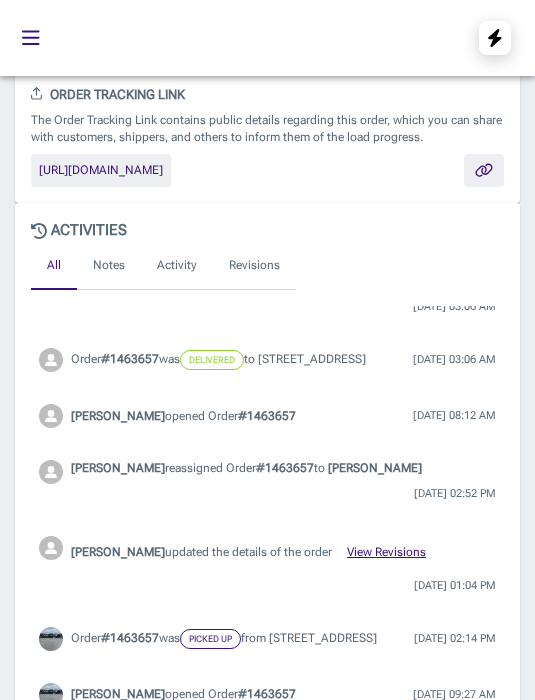 scroll, scrollTop: 438, scrollLeft: 0, axis: vertical 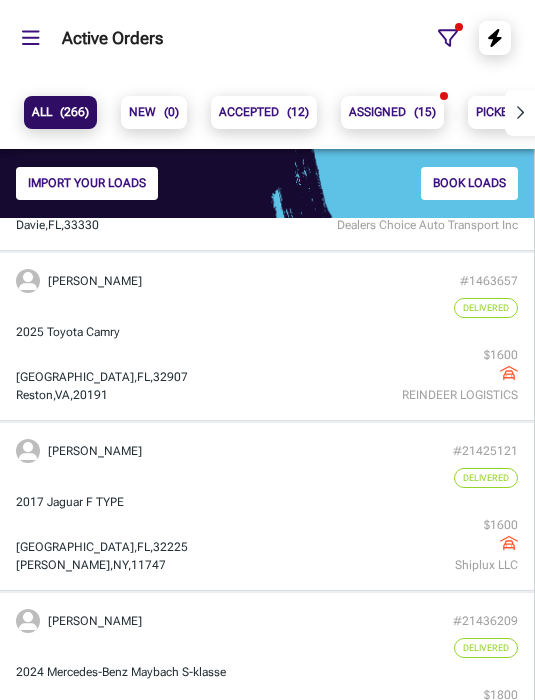 click on "2017   Jaguar F TYPE" at bounding box center (267, 502) 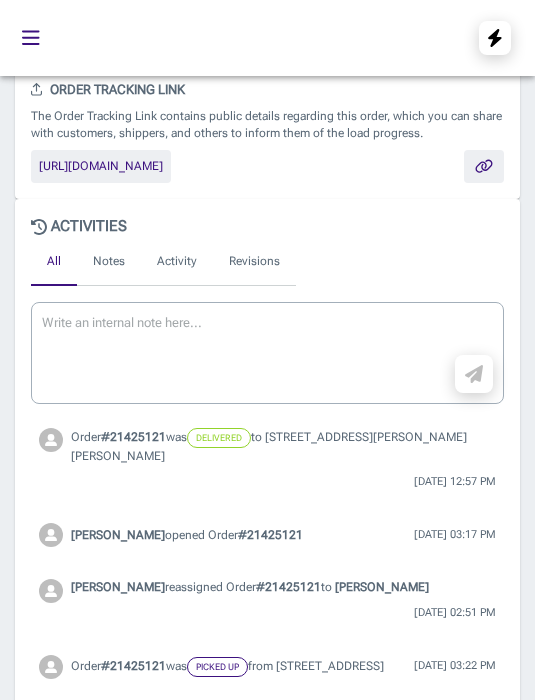 scroll, scrollTop: 2451, scrollLeft: 0, axis: vertical 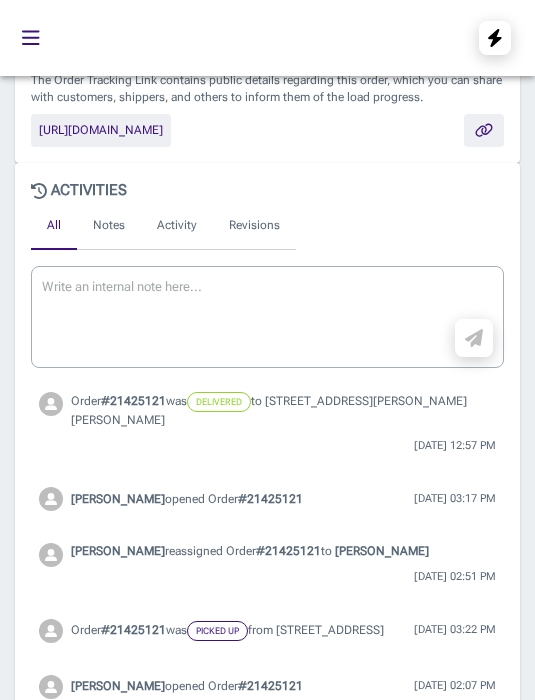 click on "[PERSON_NAME]  reassigned Order  # 21425121  to   [PERSON_NAME] [DATE] 02:51 PM" at bounding box center [283, 564] 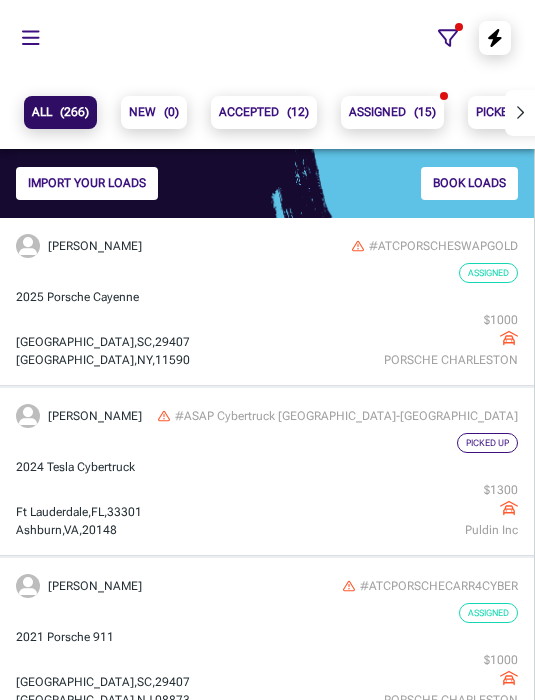 scroll, scrollTop: 474, scrollLeft: 526, axis: both 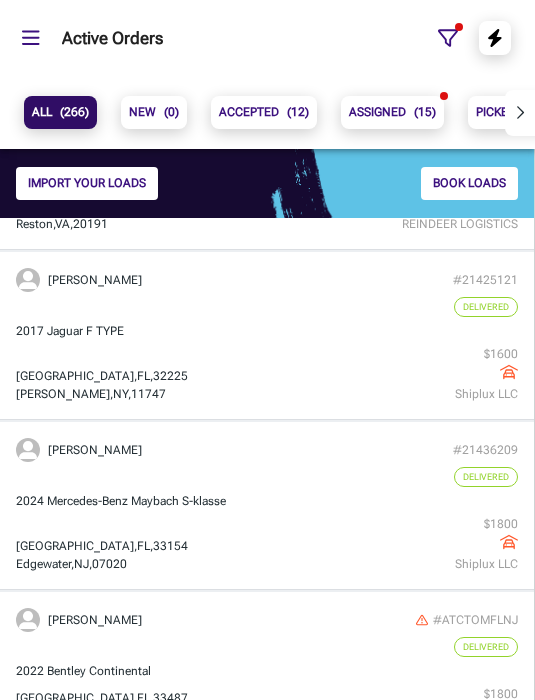 click on "2024   Mercedes-Benz Maybach S-klasse" at bounding box center (267, 501) 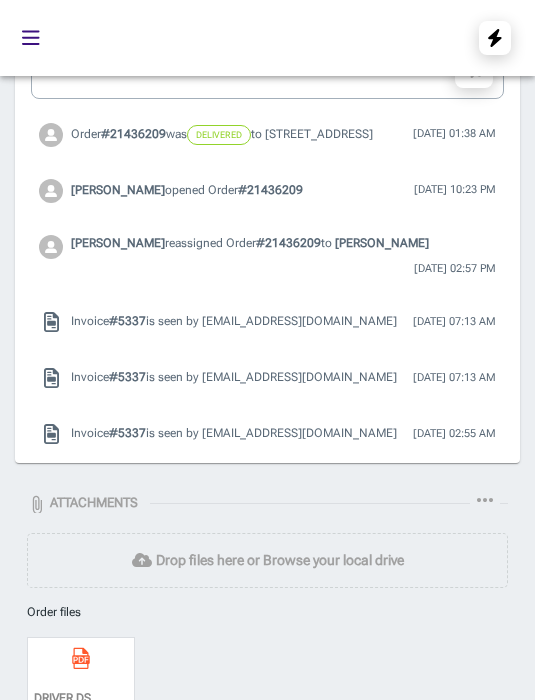 scroll, scrollTop: 2587, scrollLeft: 0, axis: vertical 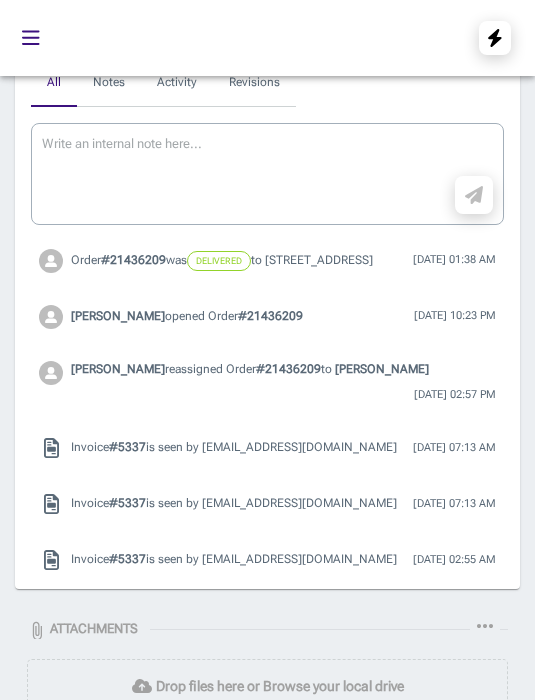 click on "[PERSON_NAME]  reassigned Order  # 21436209  to   [PERSON_NAME]" at bounding box center (250, 369) 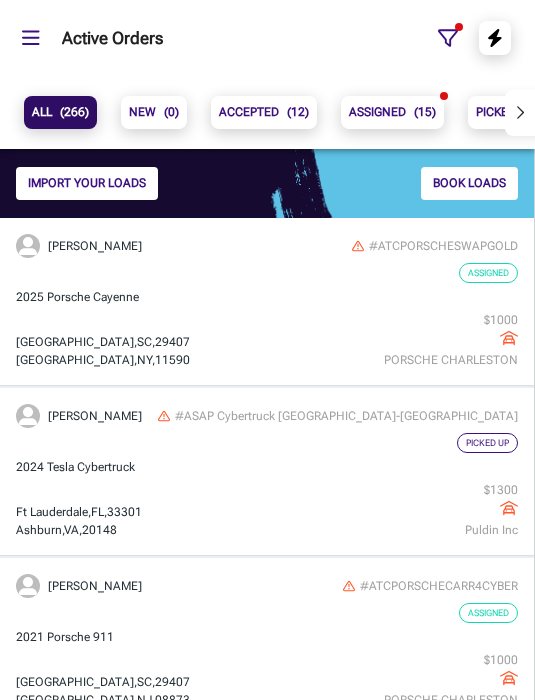 scroll, scrollTop: 9, scrollLeft: 9, axis: both 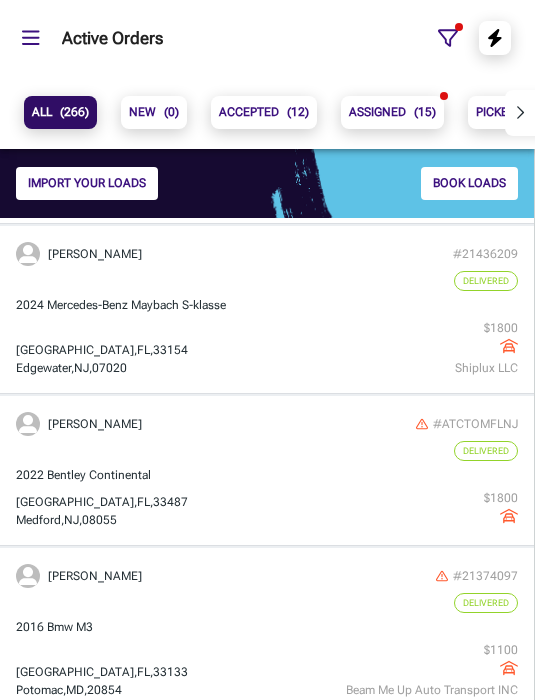 click on "2022   Bentley Continental" at bounding box center [267, 475] 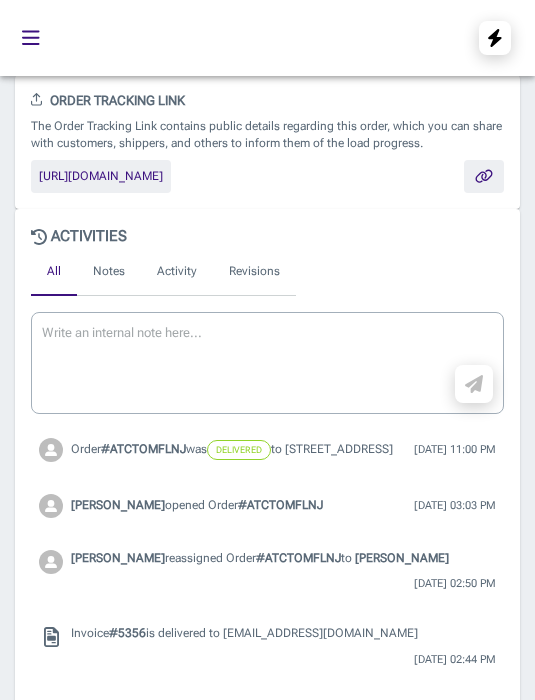 scroll, scrollTop: 2354, scrollLeft: 0, axis: vertical 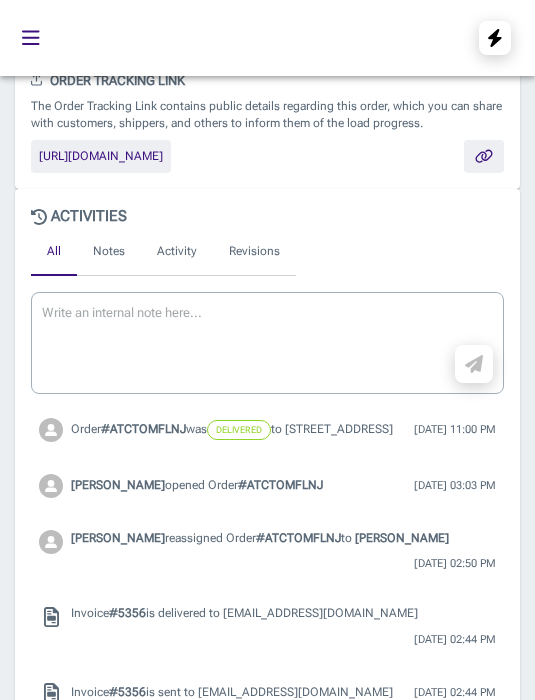 click on "x Order  # ATCTOMFLNJ  was  Delivered  to   [STREET_ADDRESS] [DATE] 11:00 PM [PERSON_NAME]  opened Order  # ATCTOMFLNJ [DATE] 03:03 PM [PERSON_NAME]  reassigned Order  # ATCTOMFLNJ  to   [PERSON_NAME] [DATE] 02:50 PM Invoice  # 5356  is   delivered to   [EMAIL_ADDRESS][DOMAIN_NAME] [DATE] 02:44 PM Invoice  # 5356  is   sent to   [EMAIL_ADDRESS][DOMAIN_NAME] [DATE] 02:44 PM Order  # ATCTOMFLNJ  was  Picked up  from   [STREET_ADDRESS] [DATE] 02:43 PM [PERSON_NAME]  opened Order  # ATCTOMFLNJ [DATE] 02:35 PM [PERSON_NAME]  reassigned Order  # ATCTOMFLNJ  to   [PERSON_NAME] [DATE] 02:35 PM [PERSON_NAME]  opened Order  # ATCTOMFLNJ [DATE] 01:30 PM [PERSON_NAME]  reassigned Order  # ATCTOMFLNJ  to   [PERSON_NAME] [DATE] 01:10 PM [PERSON_NAME]  opened Order  # ATCTOMFLNJ [DATE] 12:06 PM [PERSON_NAME]   Assigned   #" at bounding box center [267, 517] 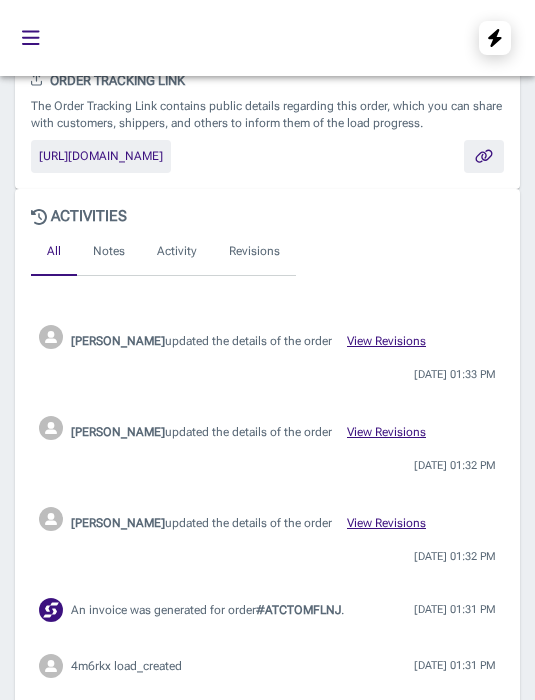 scroll, scrollTop: 1294, scrollLeft: 0, axis: vertical 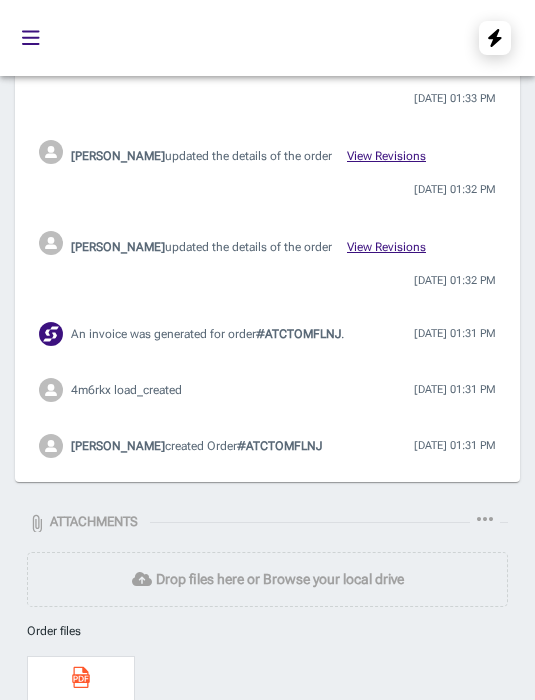 click on "4m6rkx   load_created" at bounding box center [126, 390] 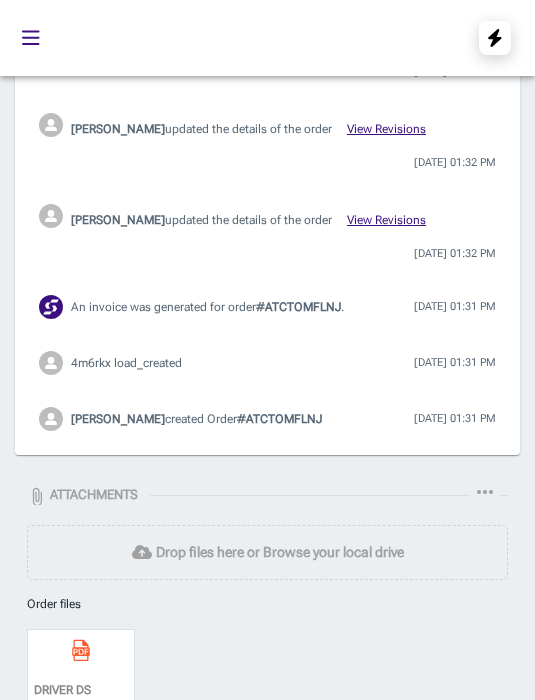 scroll, scrollTop: 2641, scrollLeft: 0, axis: vertical 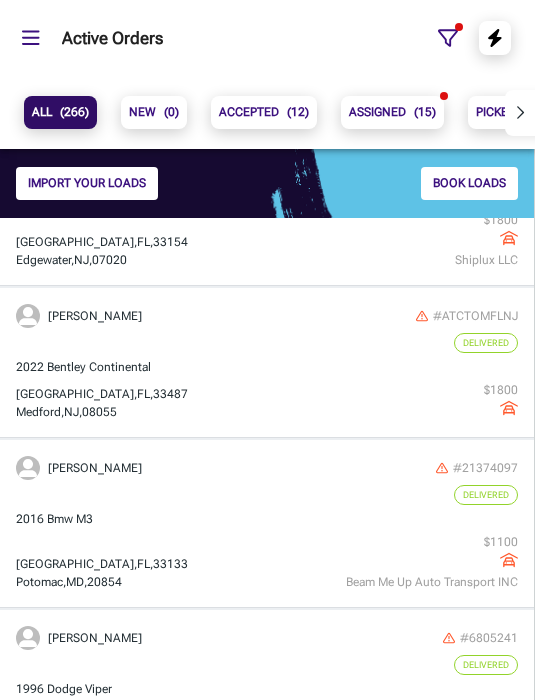 click on "2016   Bmw M3" at bounding box center [267, 519] 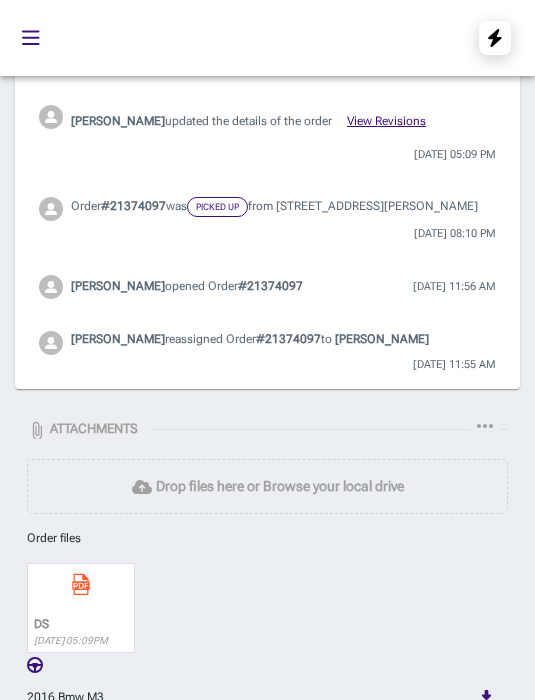 scroll, scrollTop: 2827, scrollLeft: 0, axis: vertical 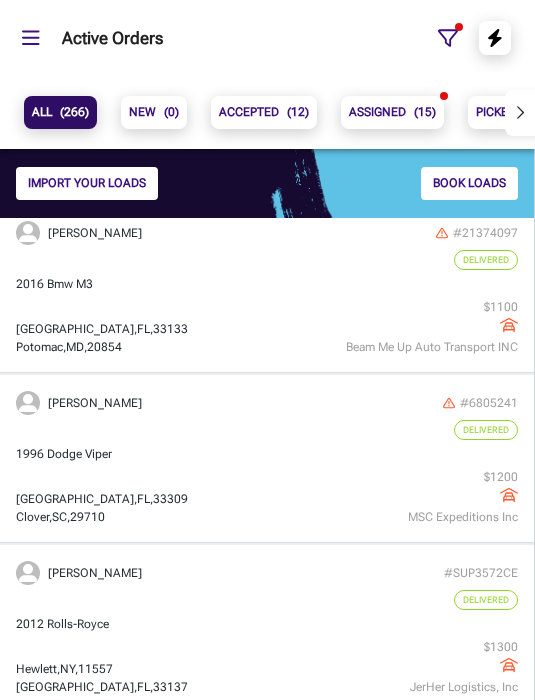 click on "1996   Dodge Viper" at bounding box center [267, 454] 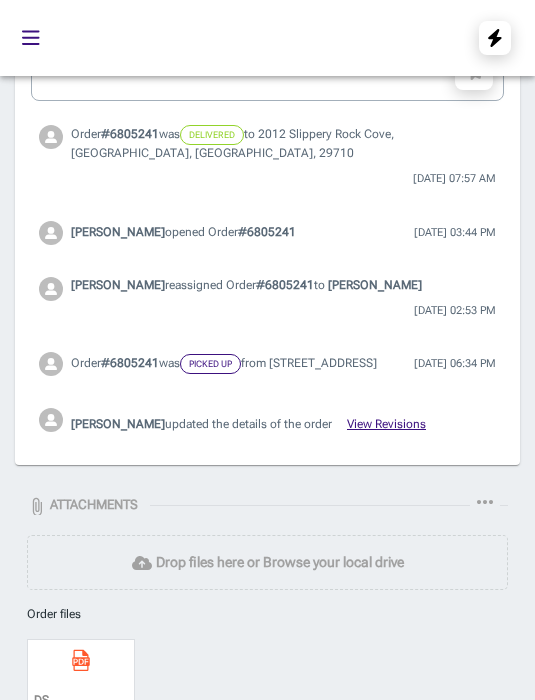 scroll, scrollTop: 2707, scrollLeft: 0, axis: vertical 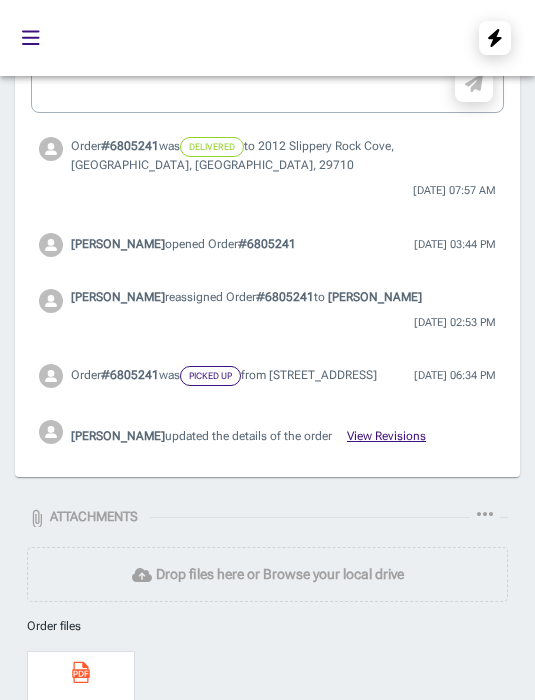 click on "Order  # 6805241  was  Picked up  from   [STREET_ADDRESS] [DATE] 06:34 PM" at bounding box center [267, 376] 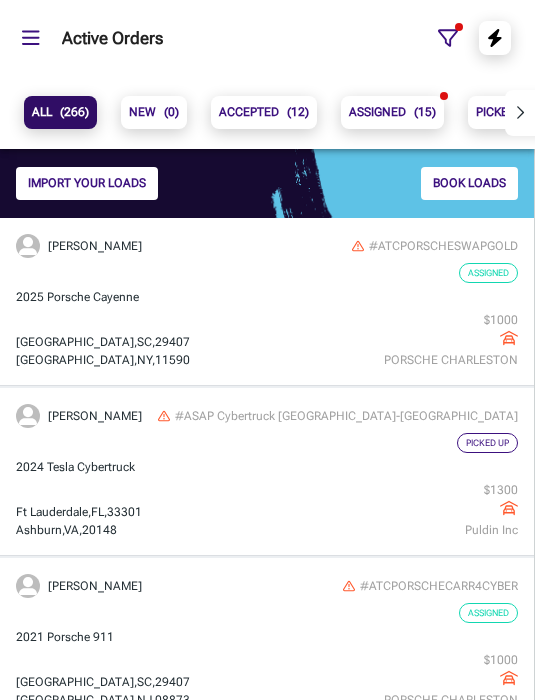 scroll, scrollTop: 474, scrollLeft: 526, axis: both 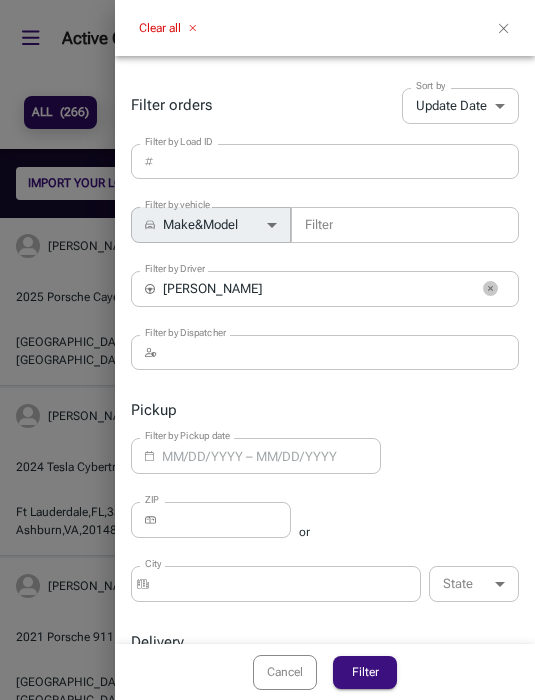 click 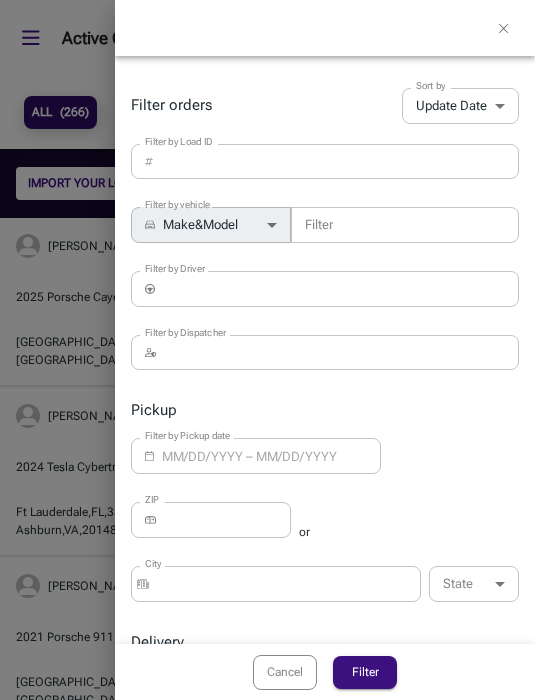 click on "Filter by Driver" at bounding box center [341, 289] 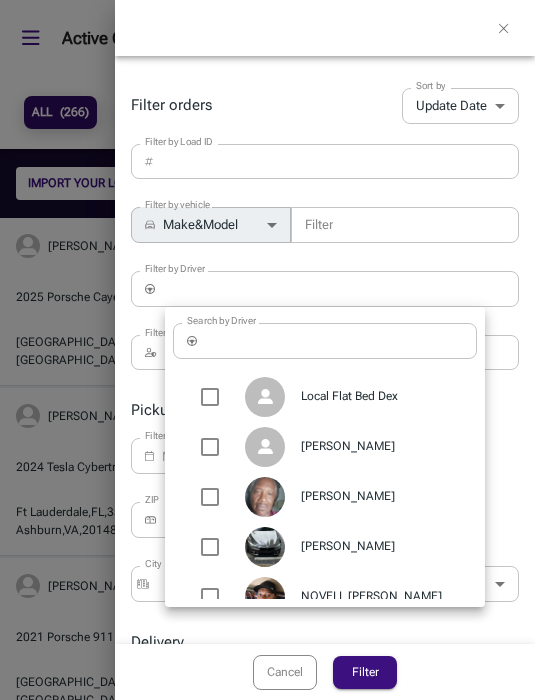 scroll, scrollTop: 266, scrollLeft: 0, axis: vertical 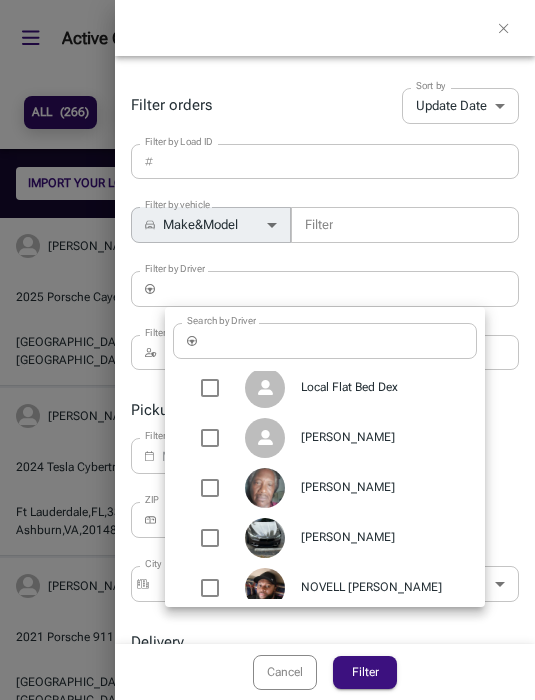 click on "[PERSON_NAME]" at bounding box center [325, 488] 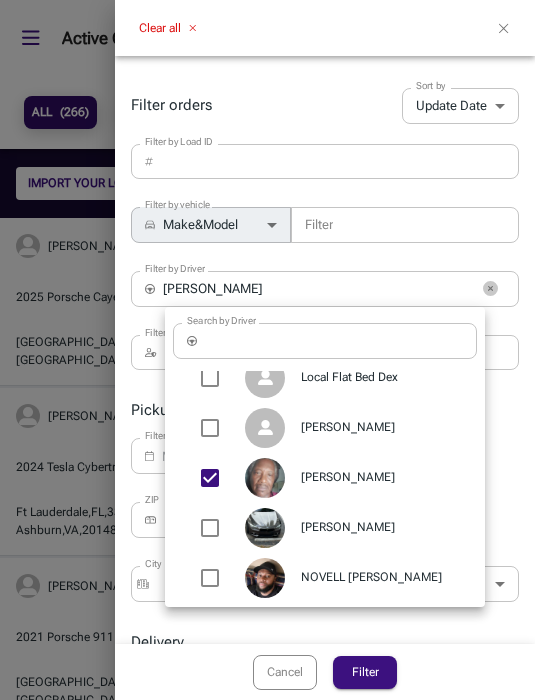 click at bounding box center [267, 350] 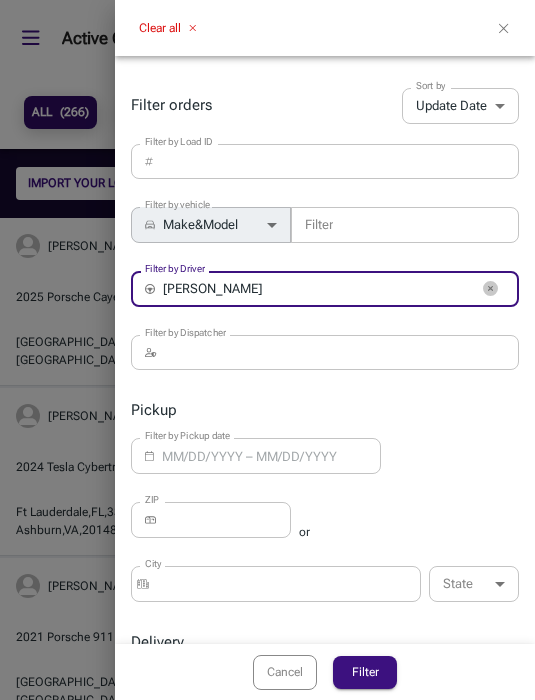 click on "Filter" at bounding box center [365, 672] 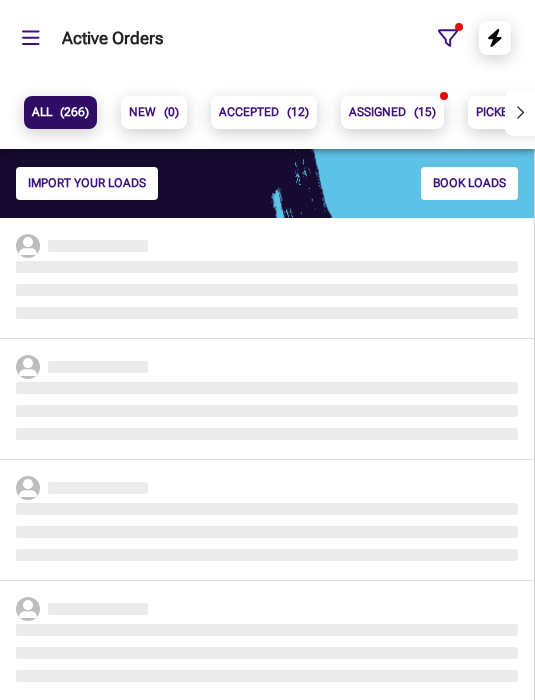 scroll, scrollTop: 9, scrollLeft: 9, axis: both 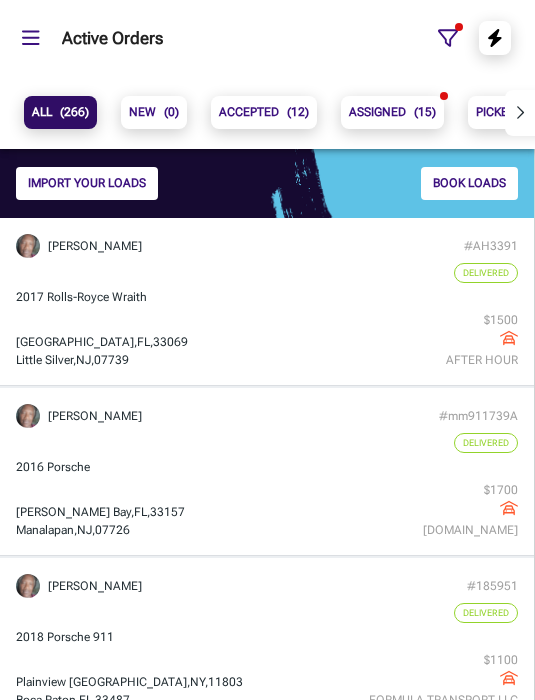 click 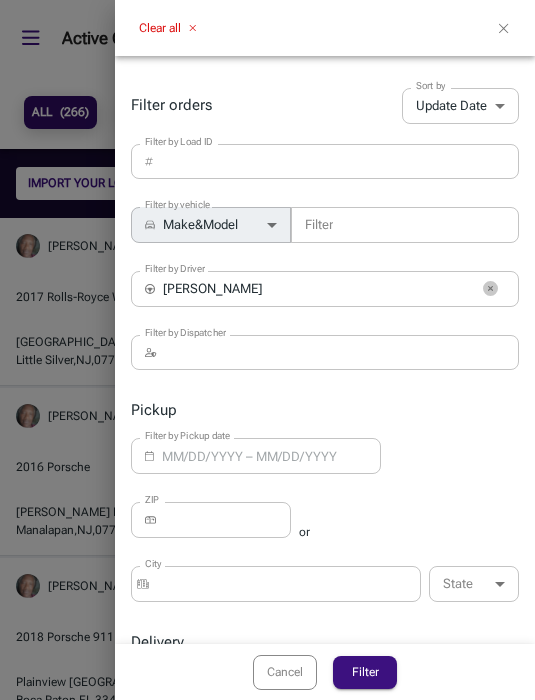 click at bounding box center [490, 289] 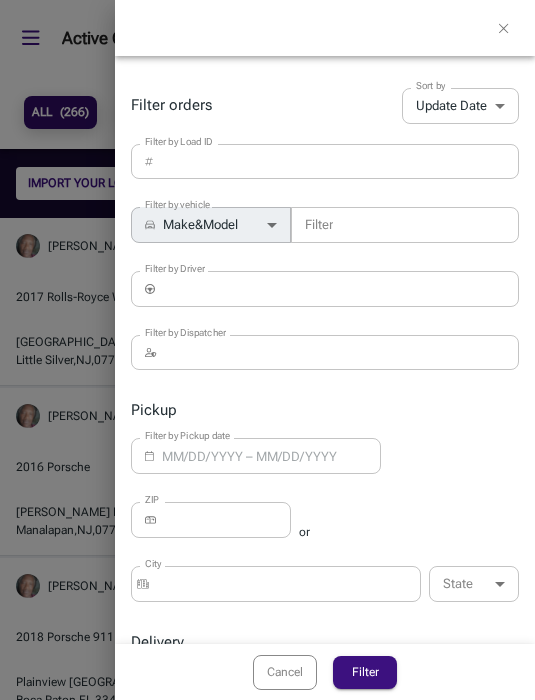 click on "Filter by Driver" at bounding box center [341, 289] 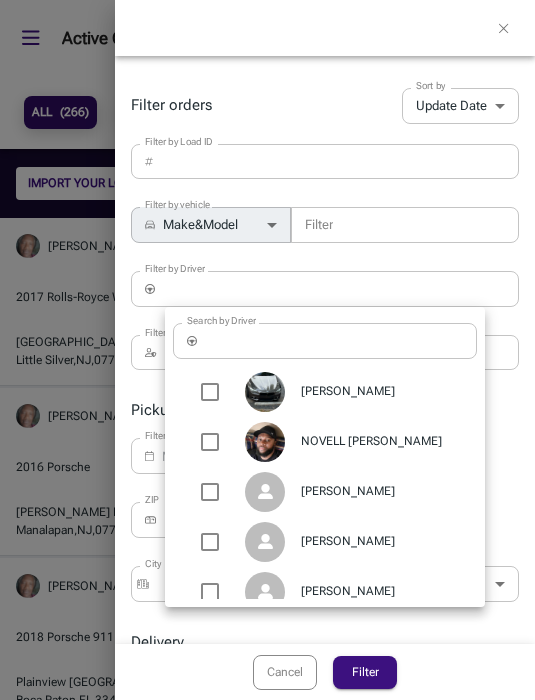 scroll, scrollTop: 418, scrollLeft: 0, axis: vertical 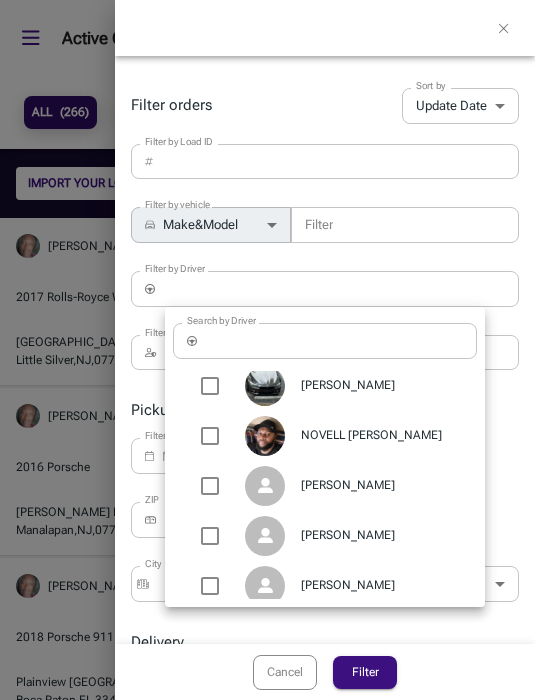 click on "NOVELL [PERSON_NAME]" at bounding box center [325, 436] 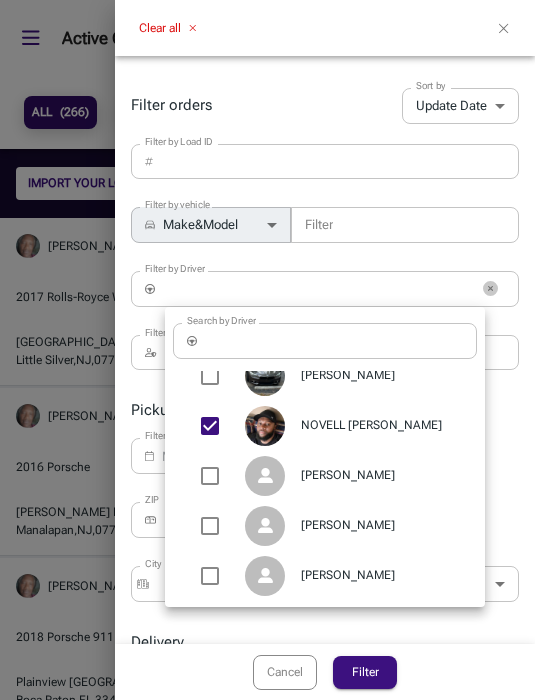 type on "NOVELL [PERSON_NAME]" 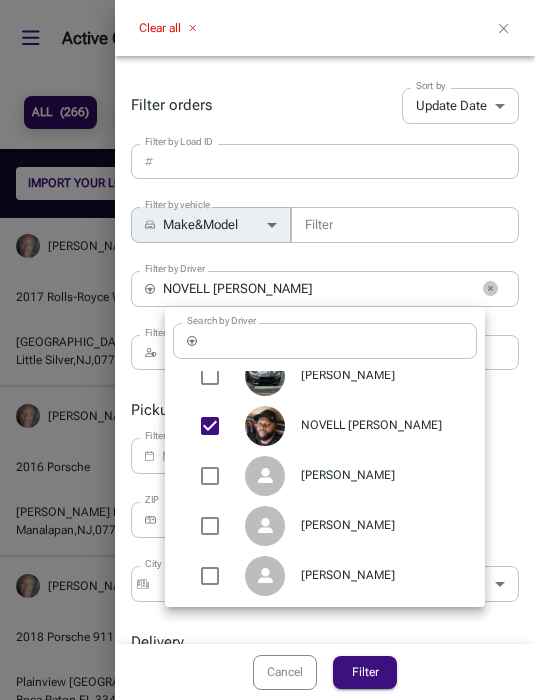 click at bounding box center (267, 350) 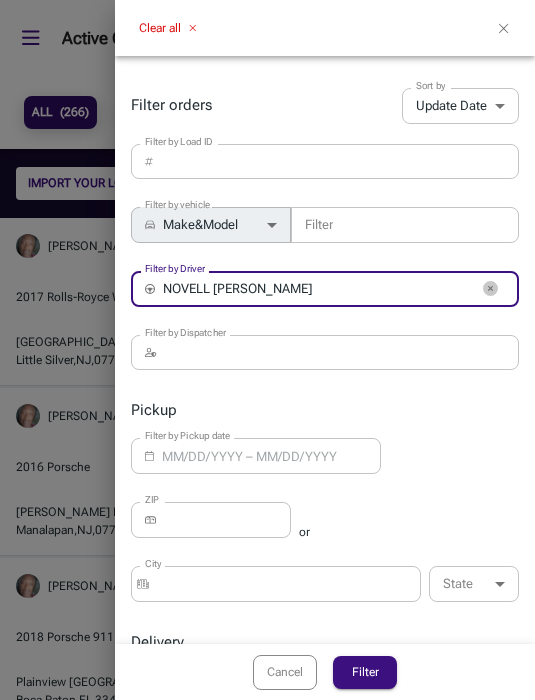 click on "Filter" at bounding box center (365, 672) 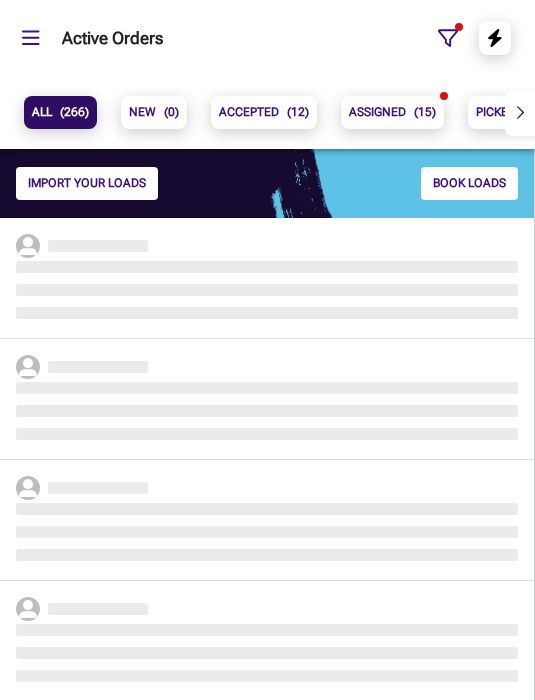 scroll, scrollTop: 9, scrollLeft: 9, axis: both 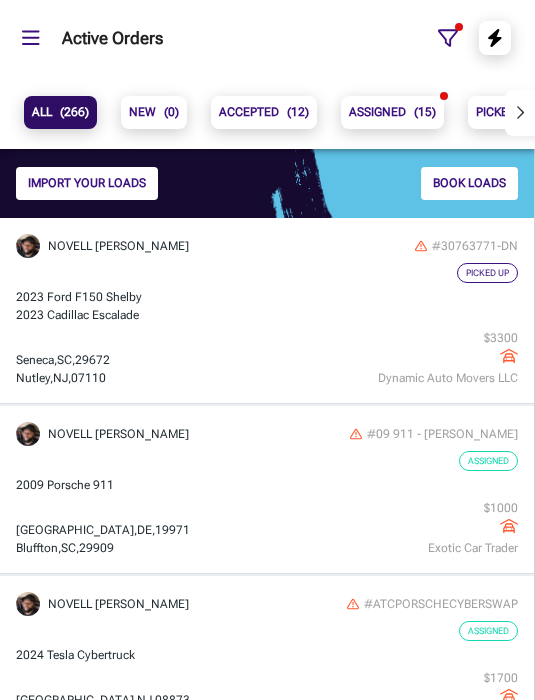 click at bounding box center [448, 38] 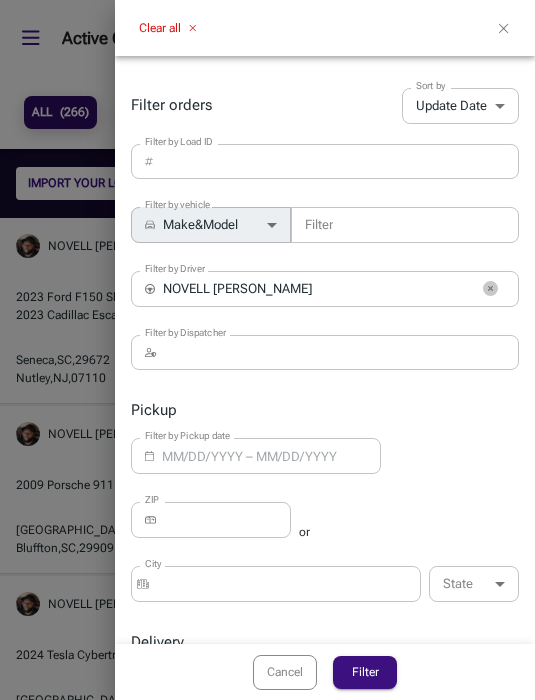 click at bounding box center (490, 289) 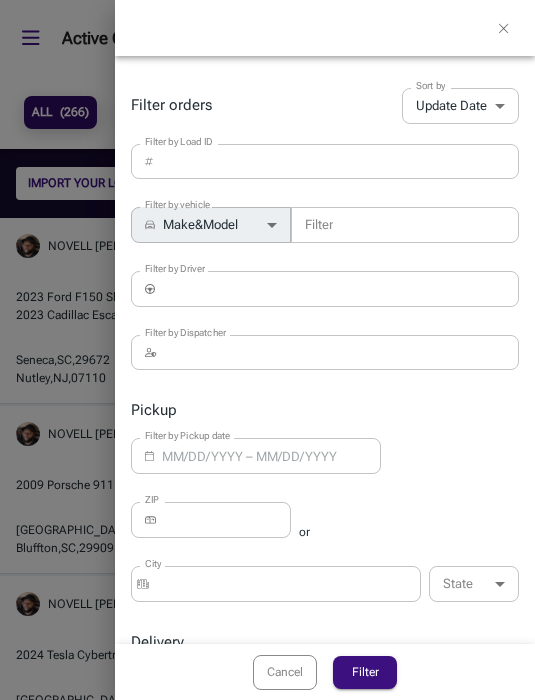 click on "Filter by Driver" at bounding box center [341, 289] 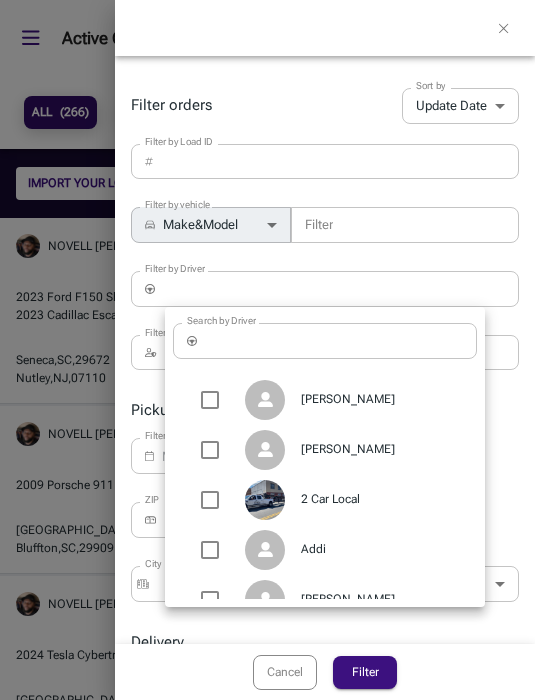 scroll, scrollTop: 556, scrollLeft: 0, axis: vertical 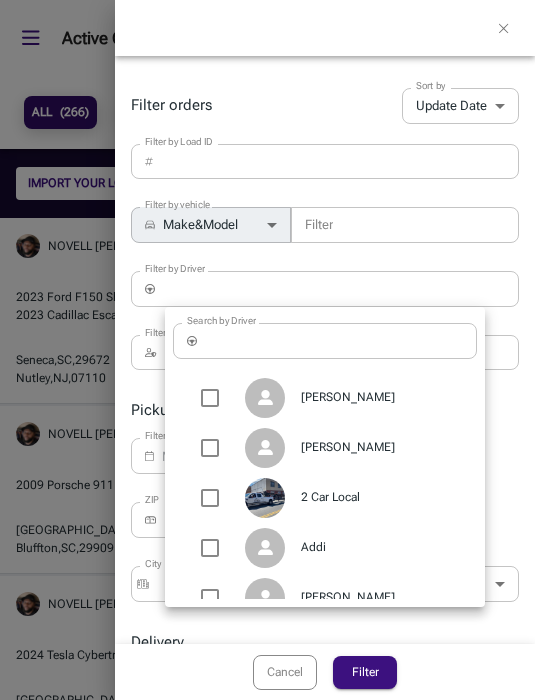 click at bounding box center [267, 350] 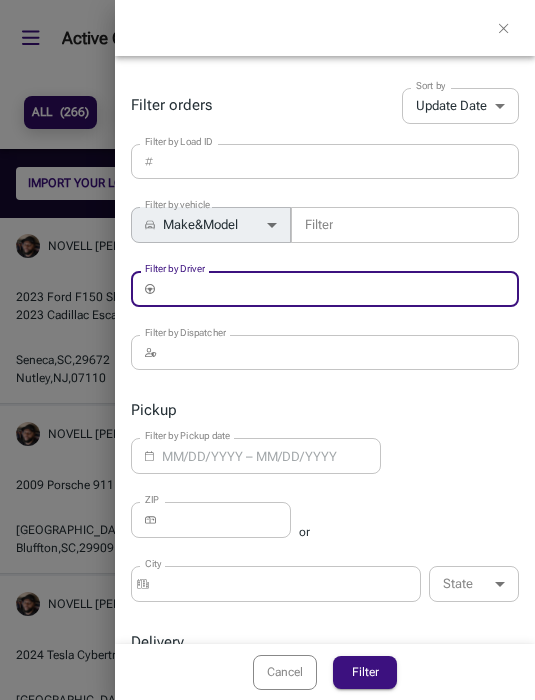 click on "Cancel" at bounding box center (285, 672) 